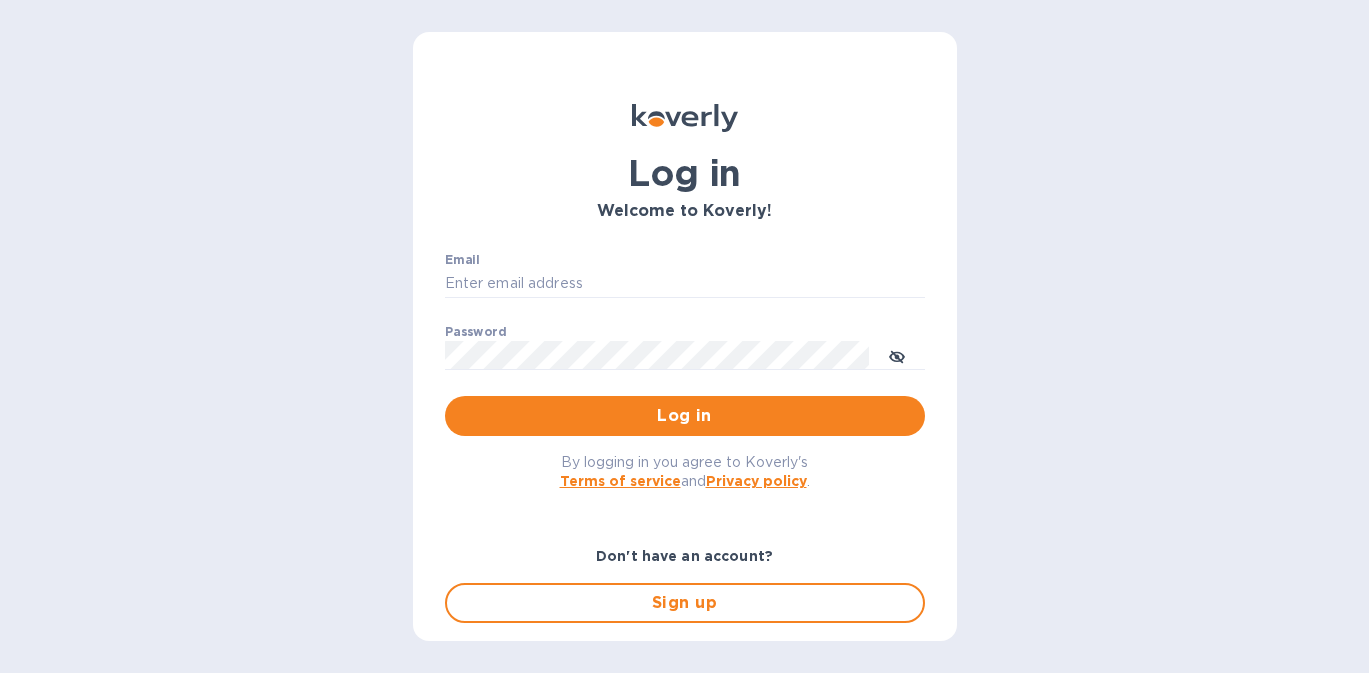 scroll, scrollTop: 0, scrollLeft: 0, axis: both 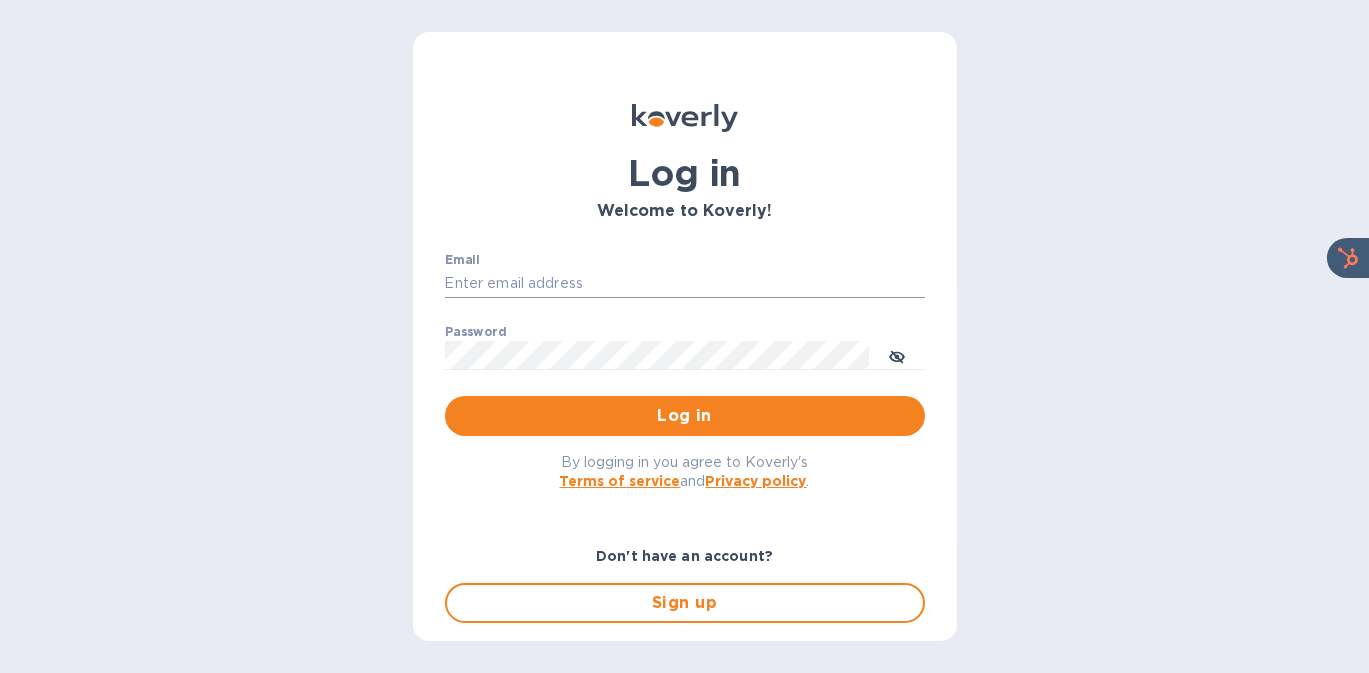 click on "Email ​" at bounding box center (685, 289) 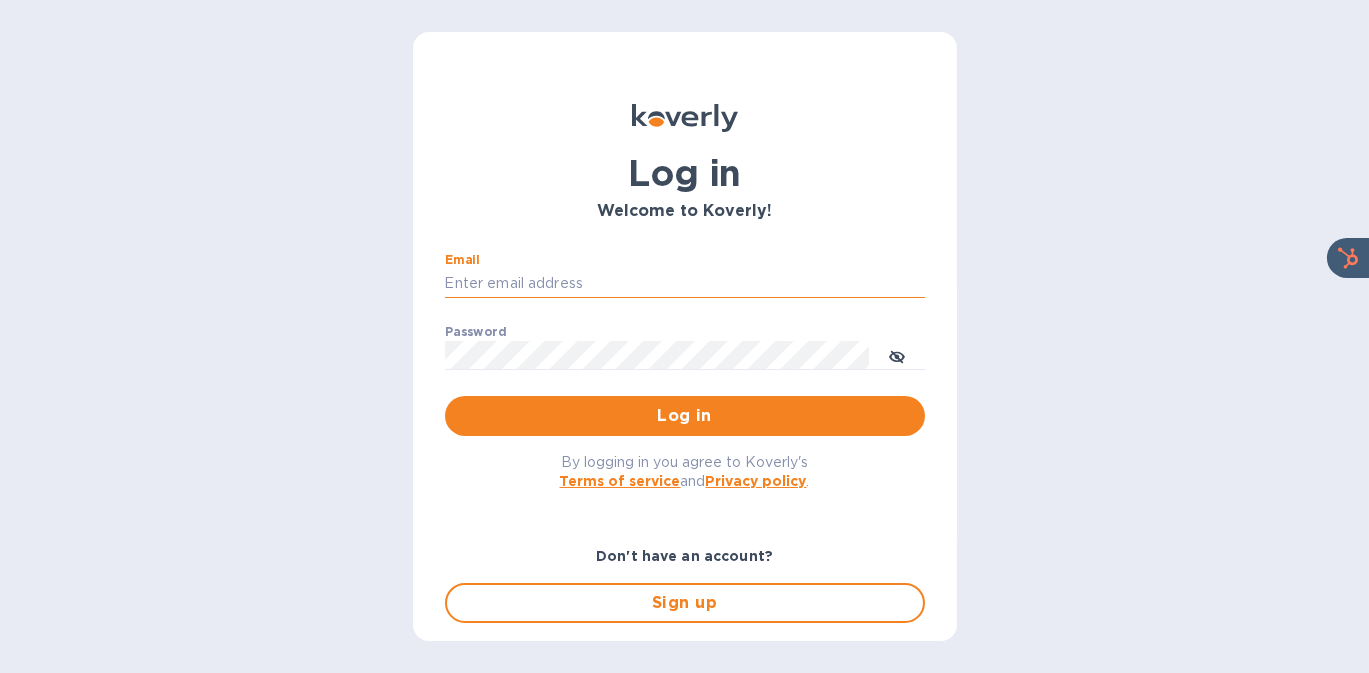 click on "Email" at bounding box center (685, 284) 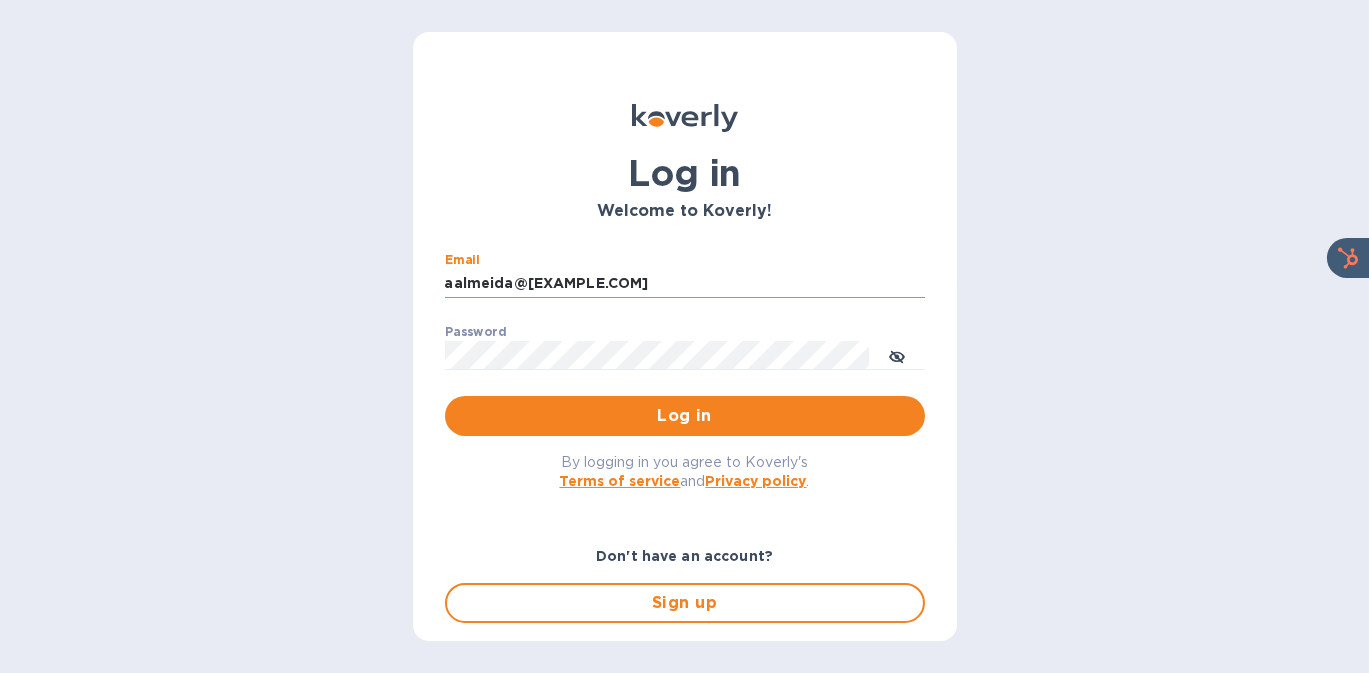 type on "aalmeida@[EXAMPLE.COM]" 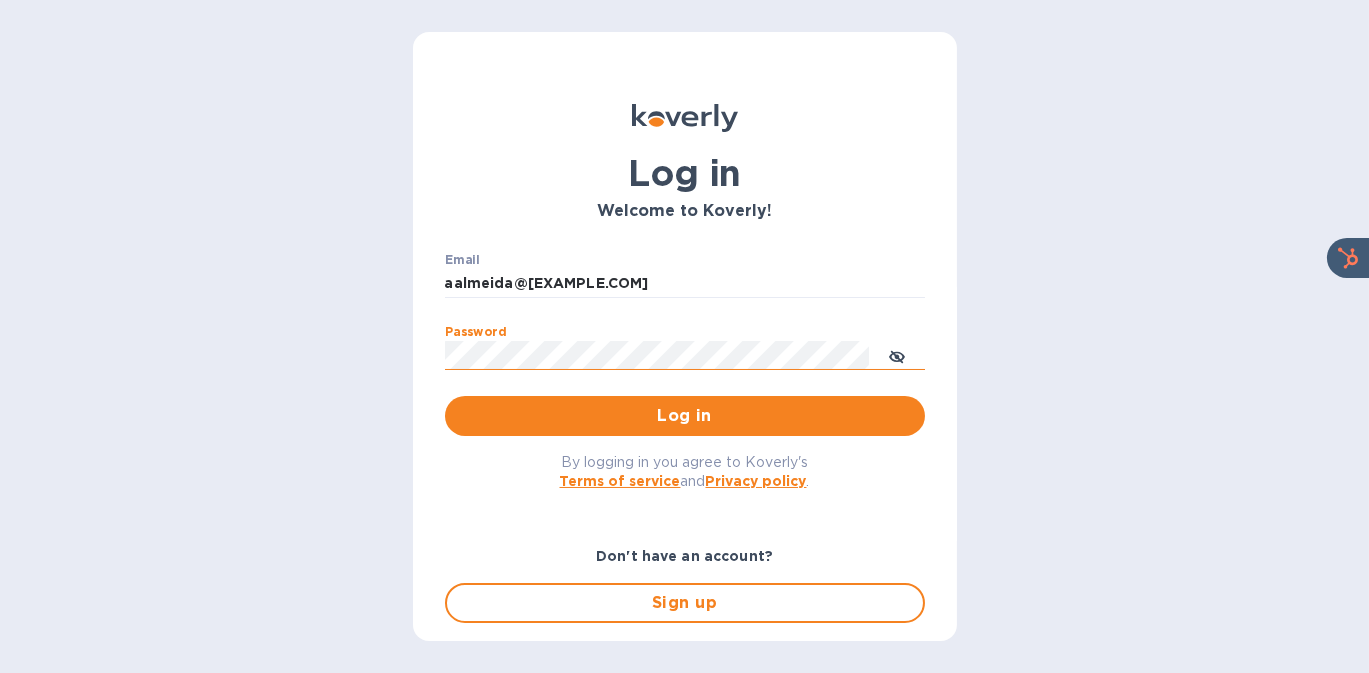 click 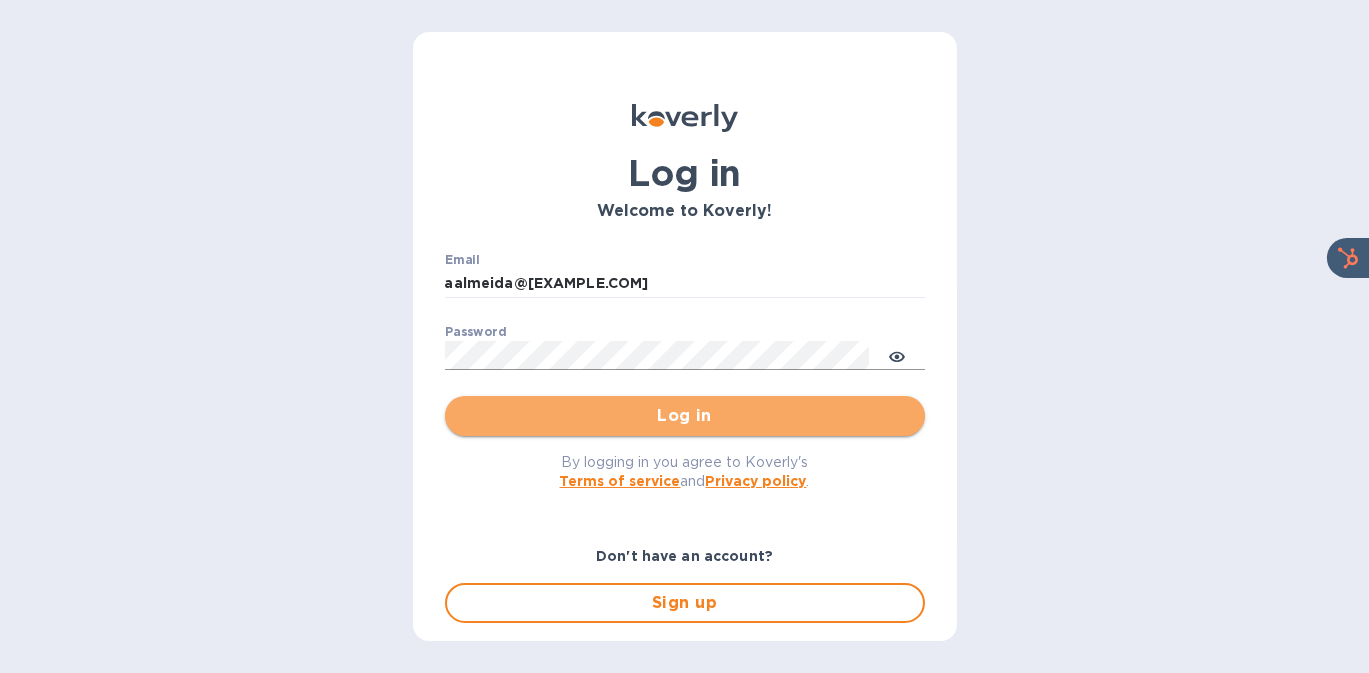 click on "Log in" at bounding box center (685, 416) 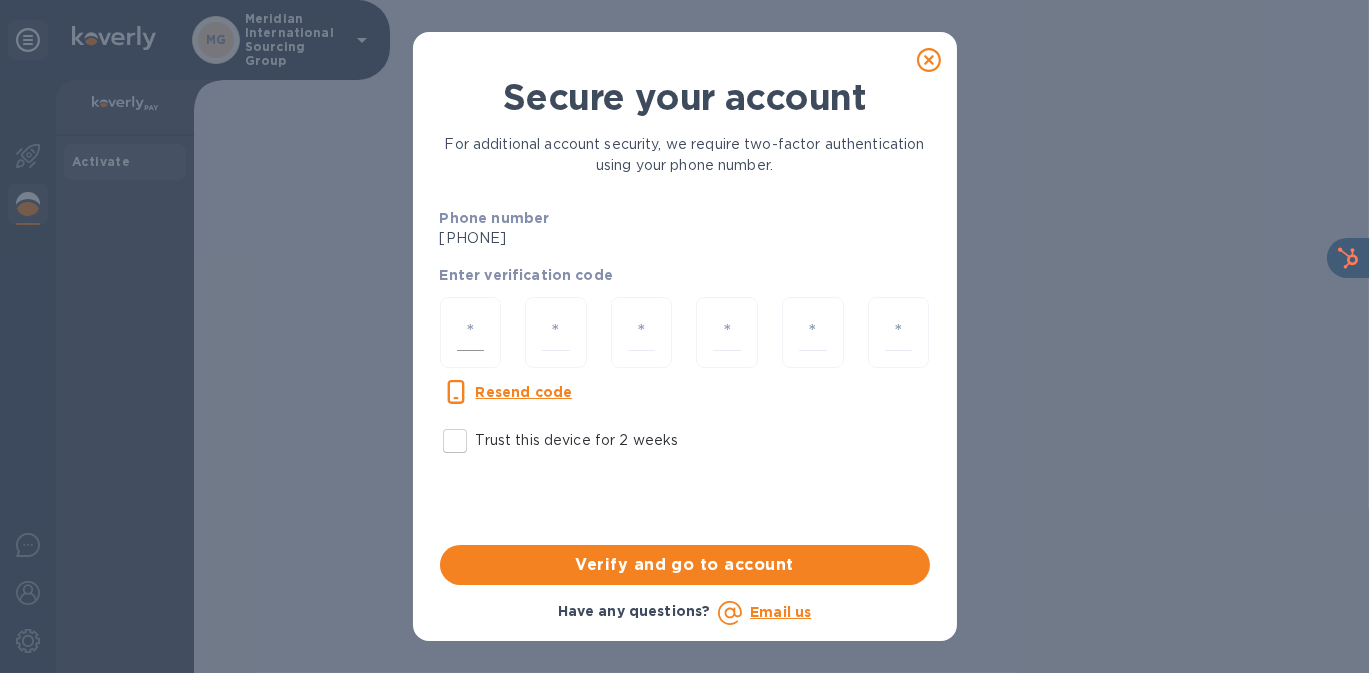 click at bounding box center (471, 332) 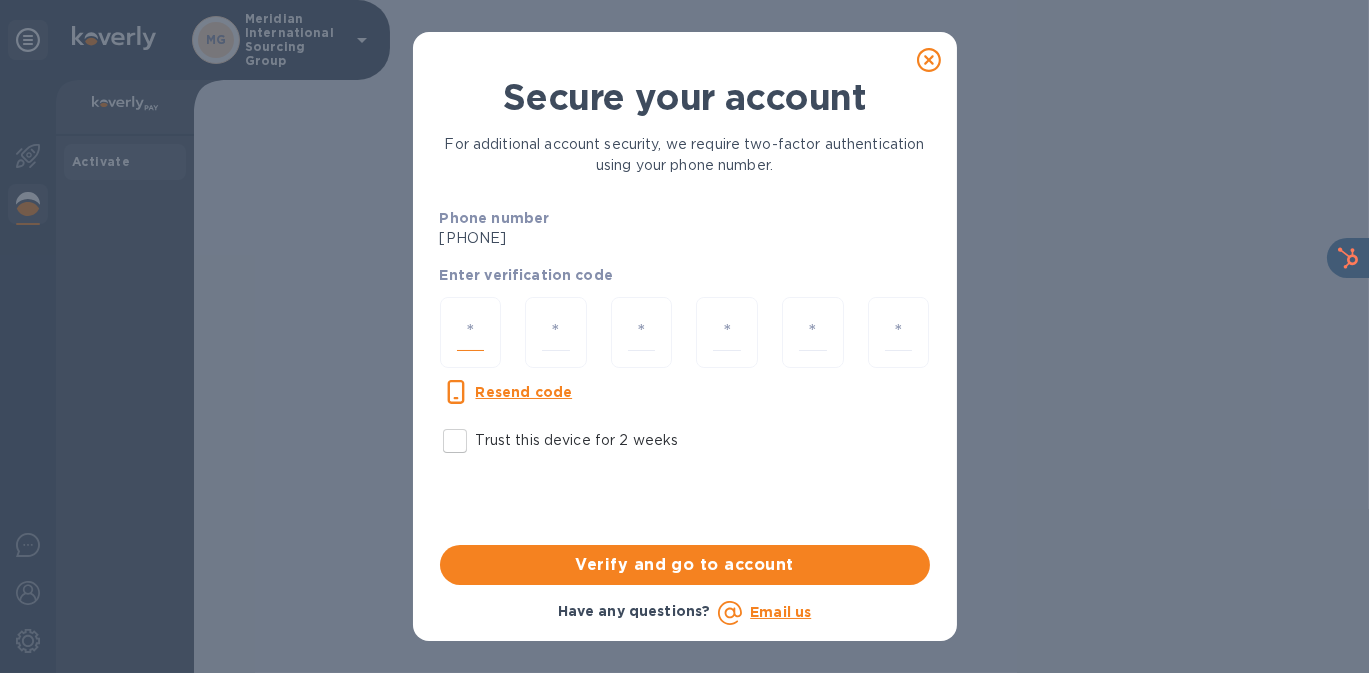 type on "5" 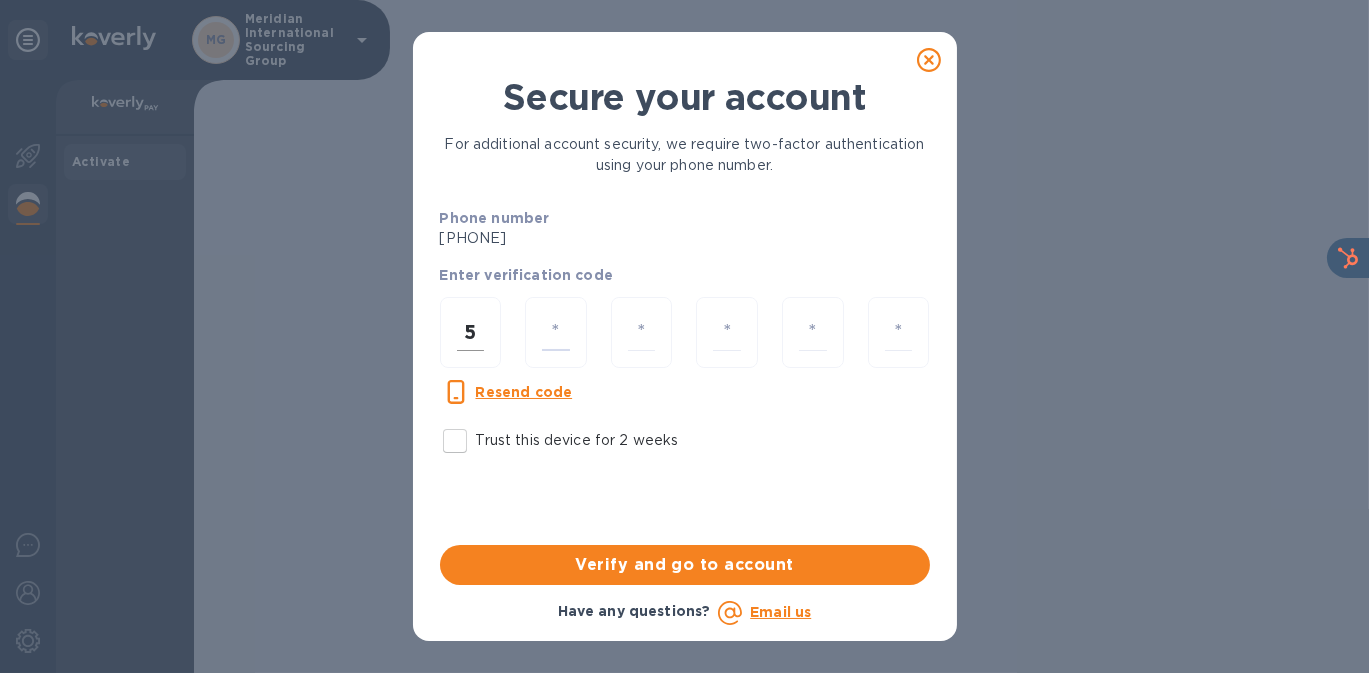 type on "7" 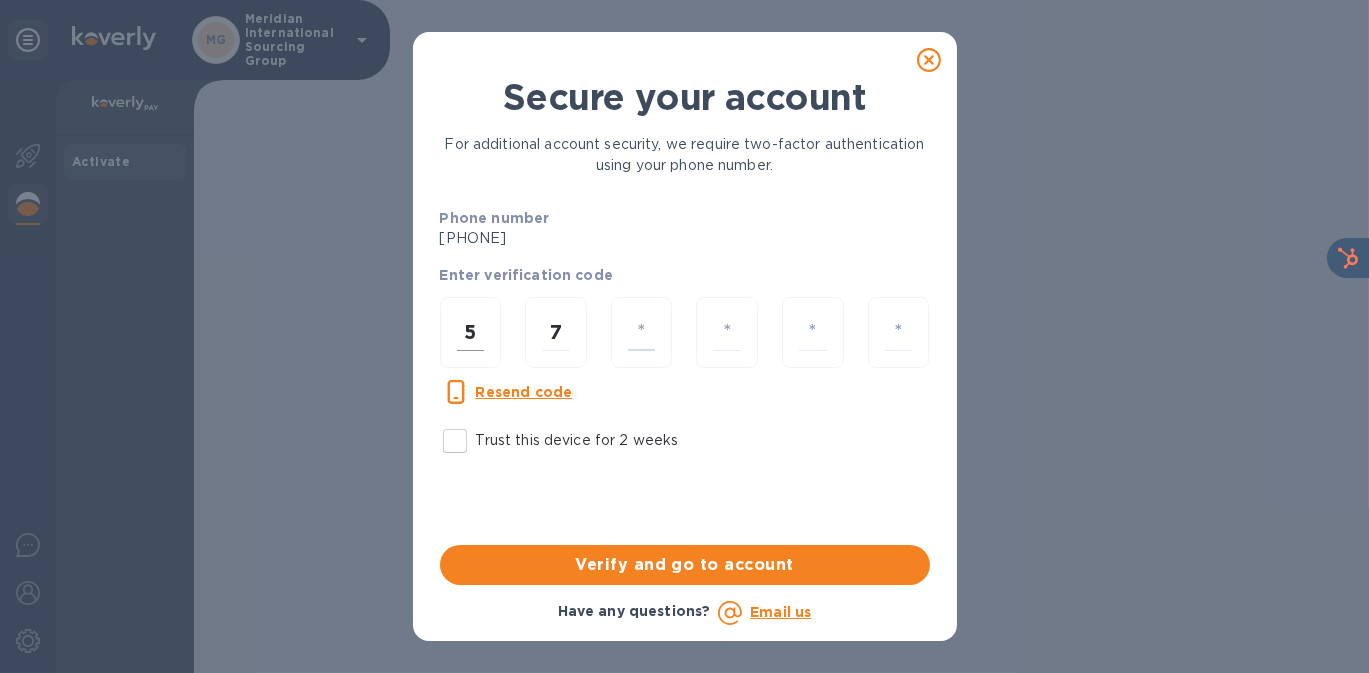 type on "4" 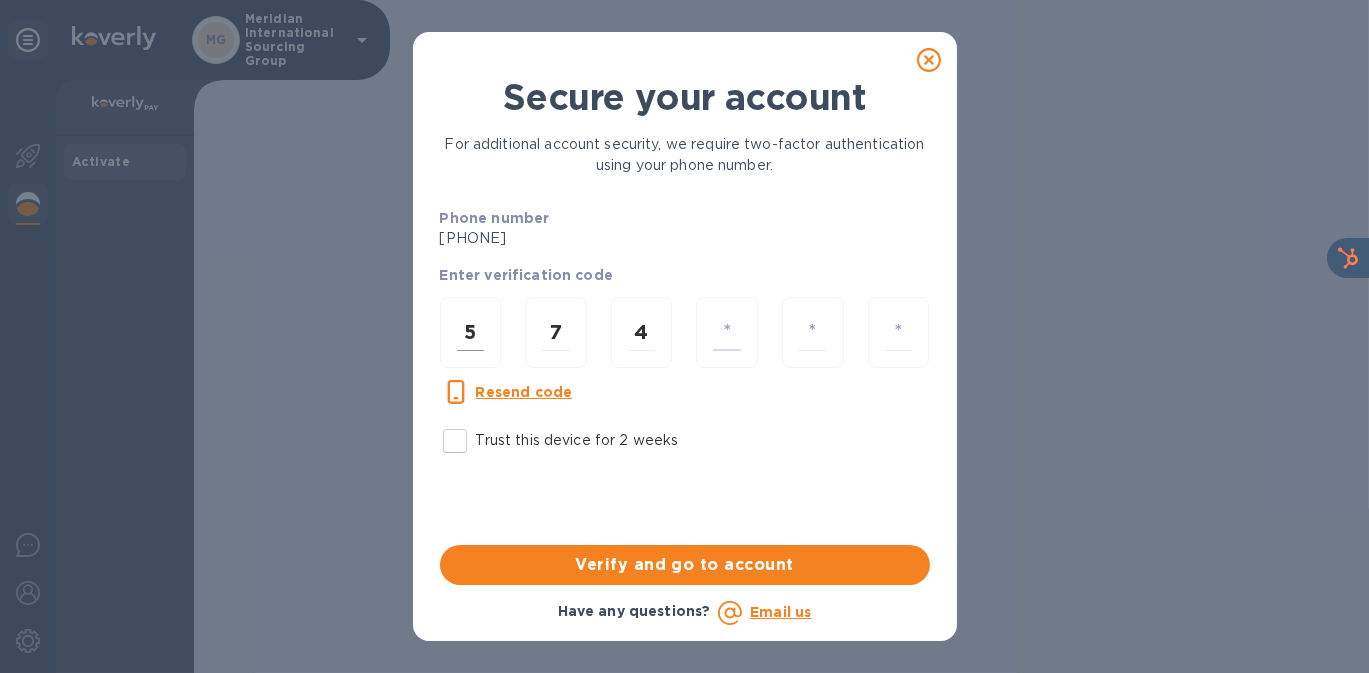 type on "8" 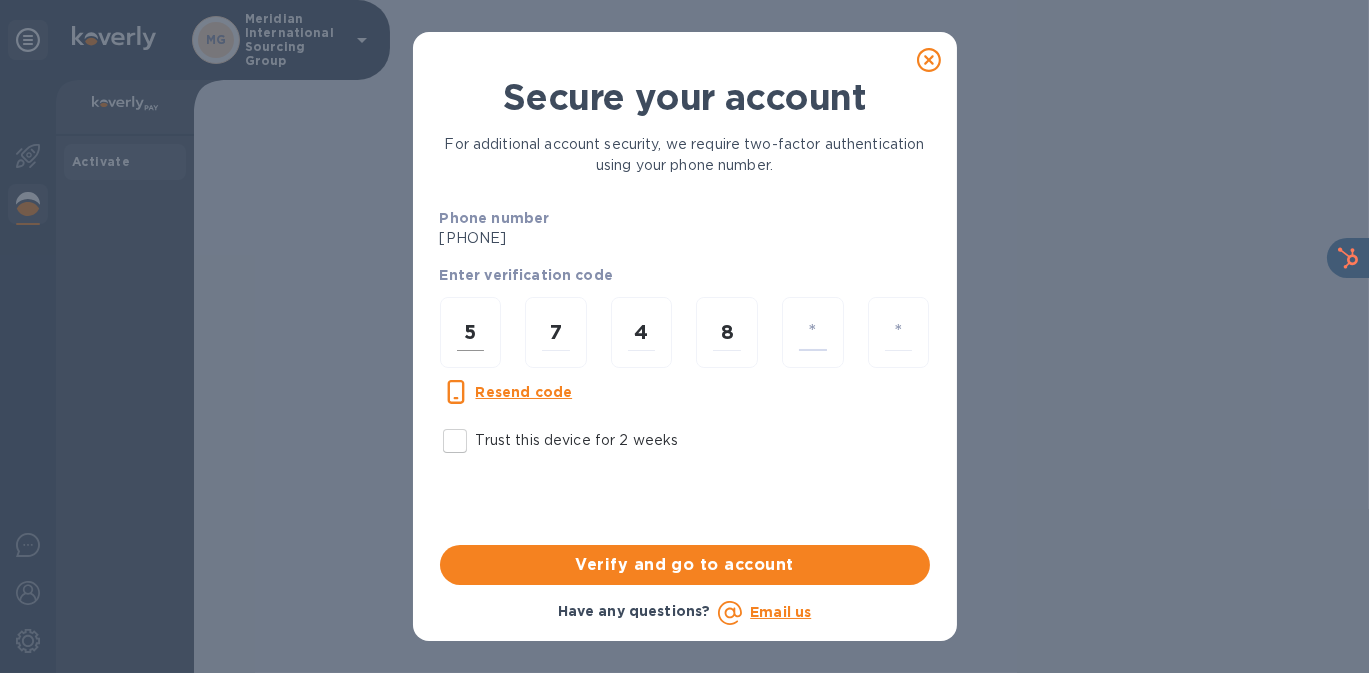 type on "7" 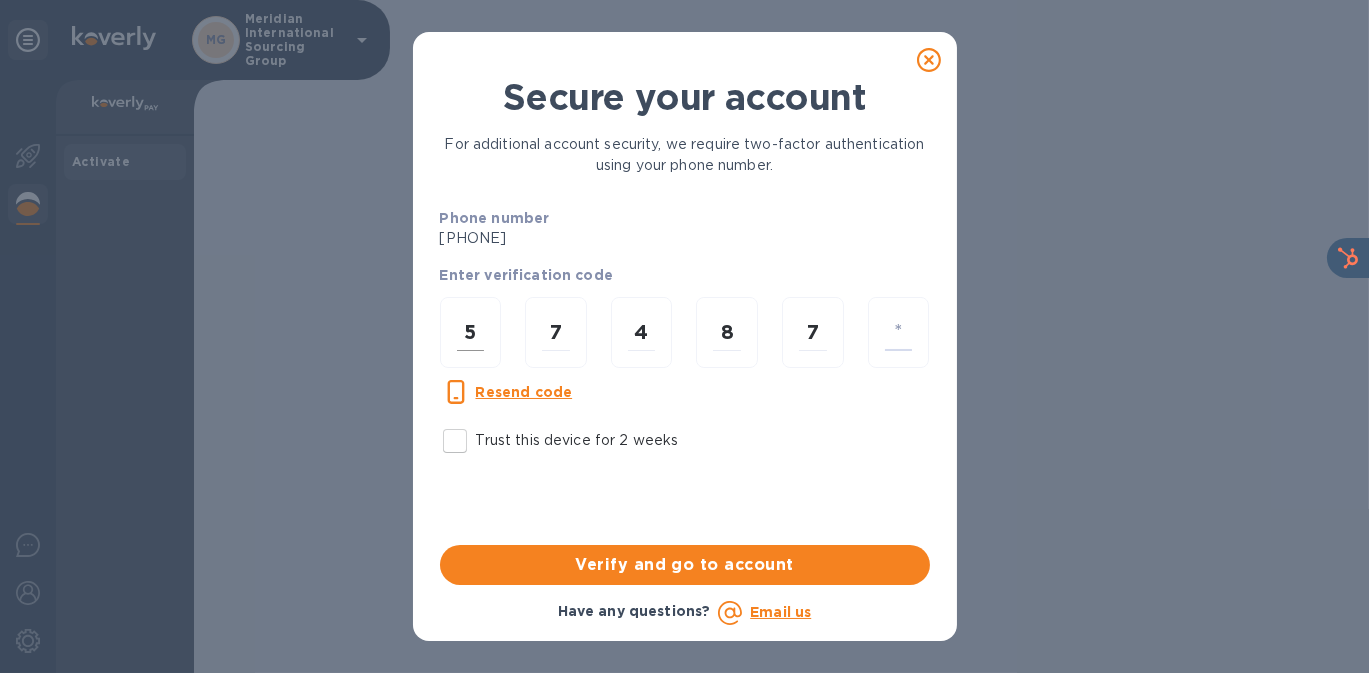 type on "7" 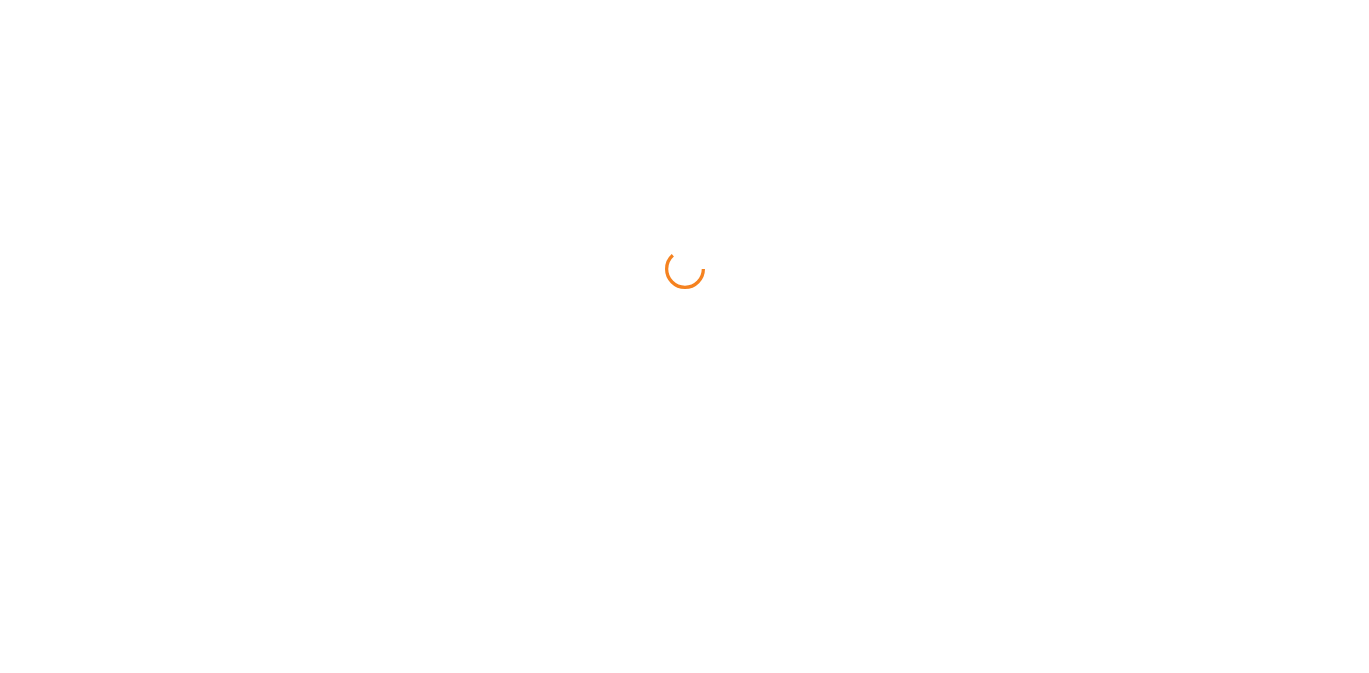 scroll, scrollTop: 0, scrollLeft: 0, axis: both 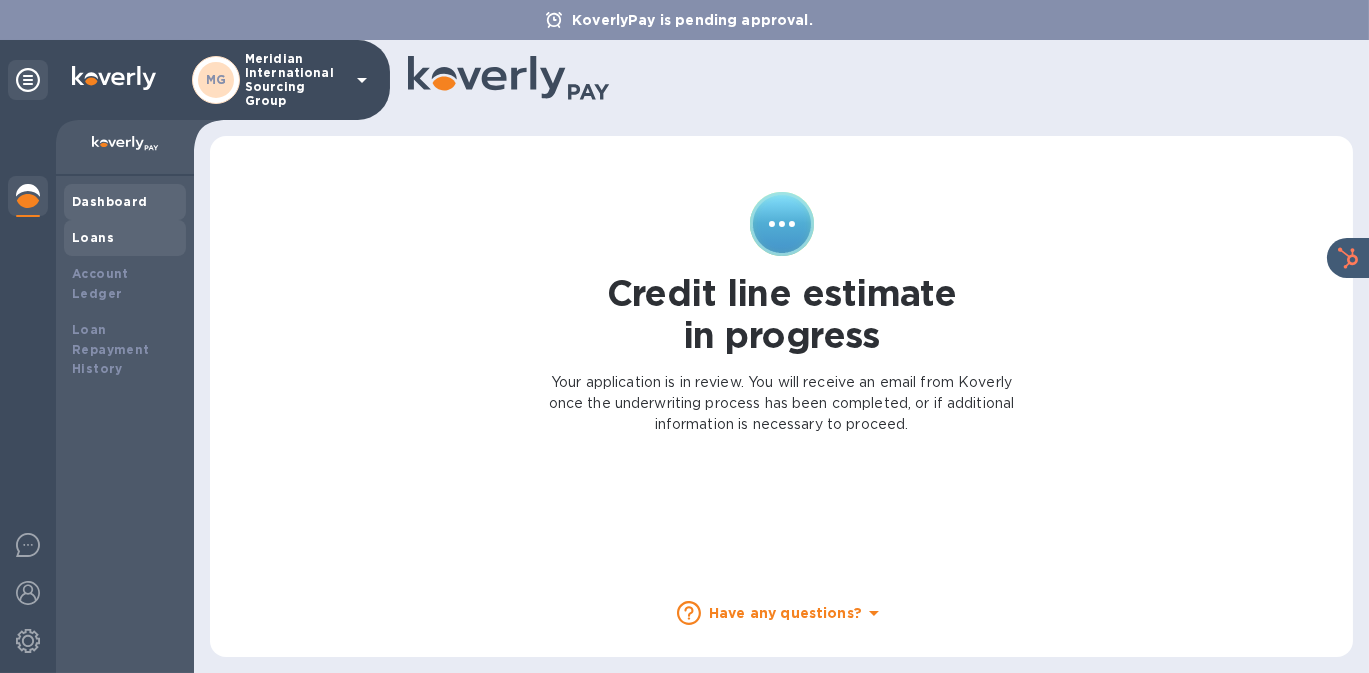 click on "Loans" at bounding box center [125, 238] 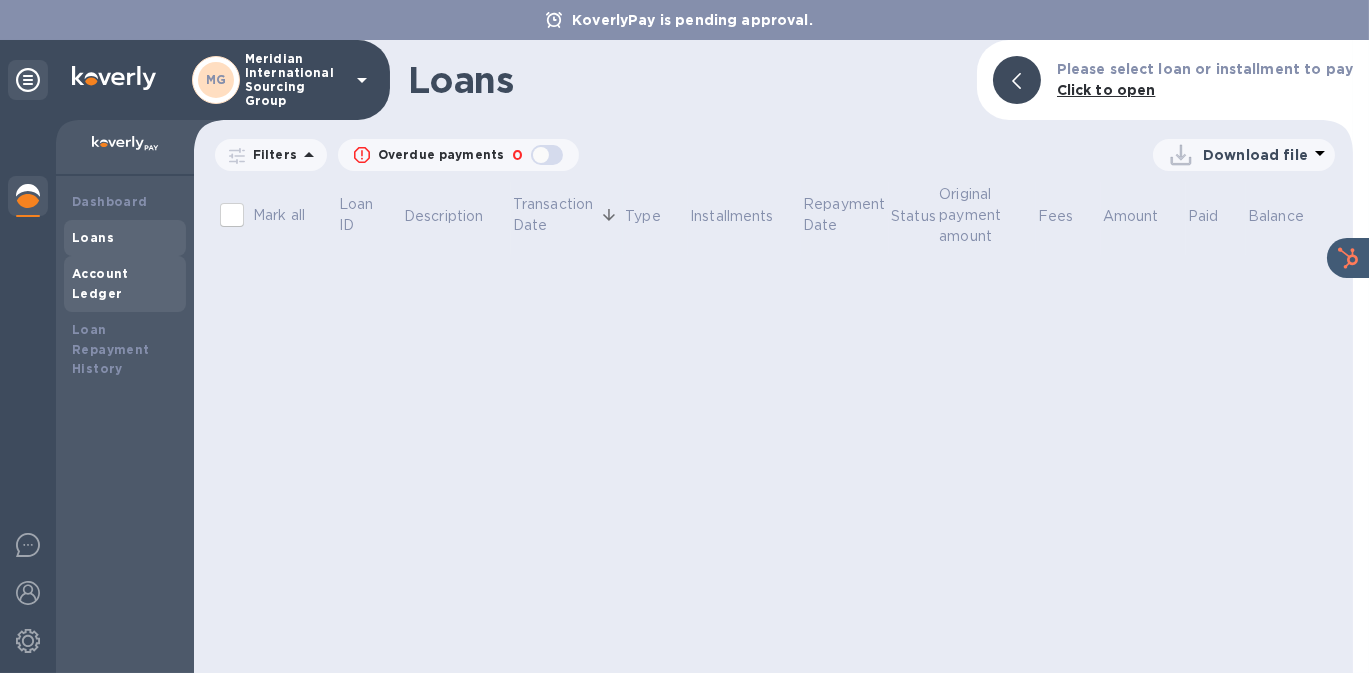 click on "Account Ledger" at bounding box center [100, 283] 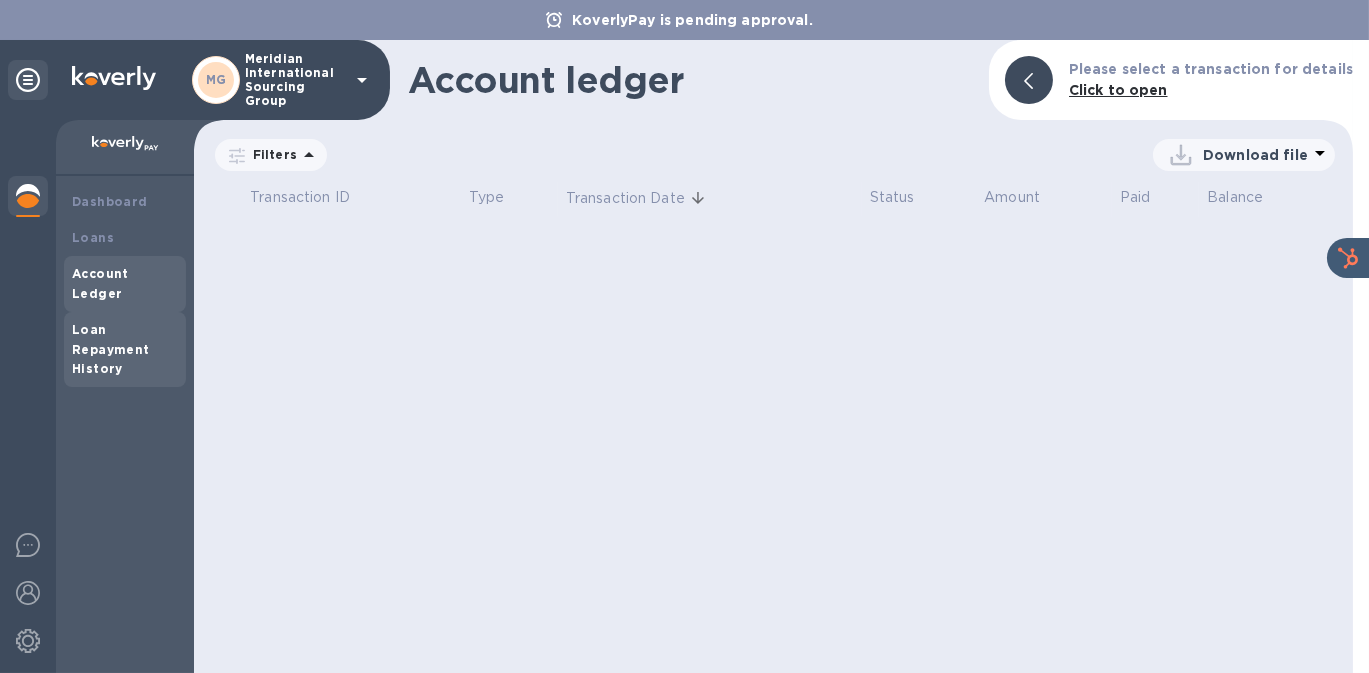 click on "Loan Repayment History" at bounding box center [125, 350] 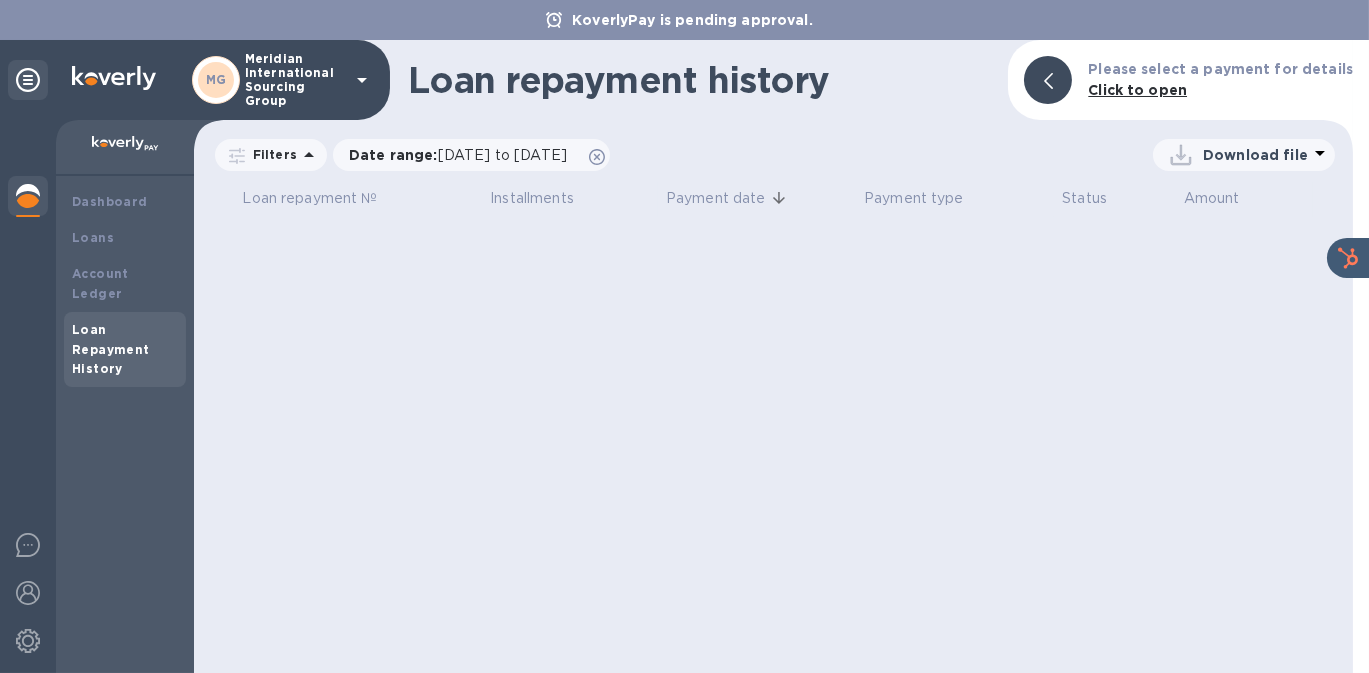 click on "Meridian International Sourcing Group" at bounding box center (295, 80) 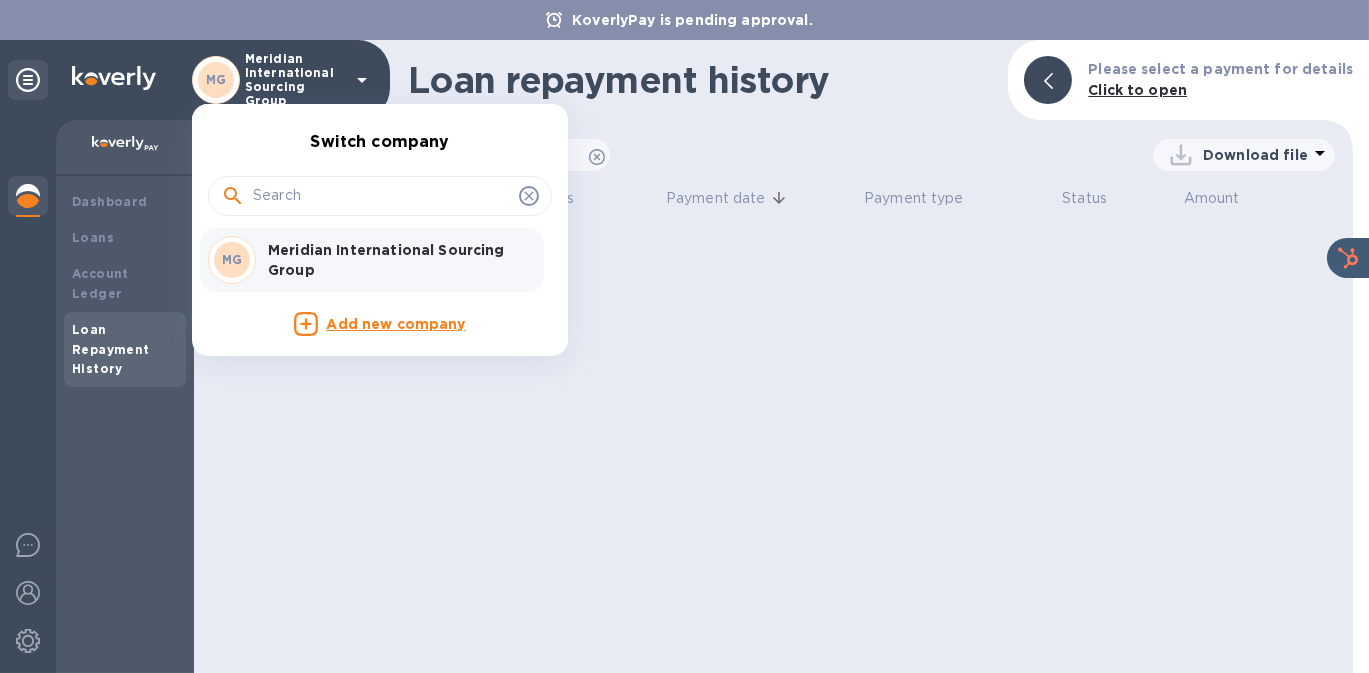 click at bounding box center (684, 336) 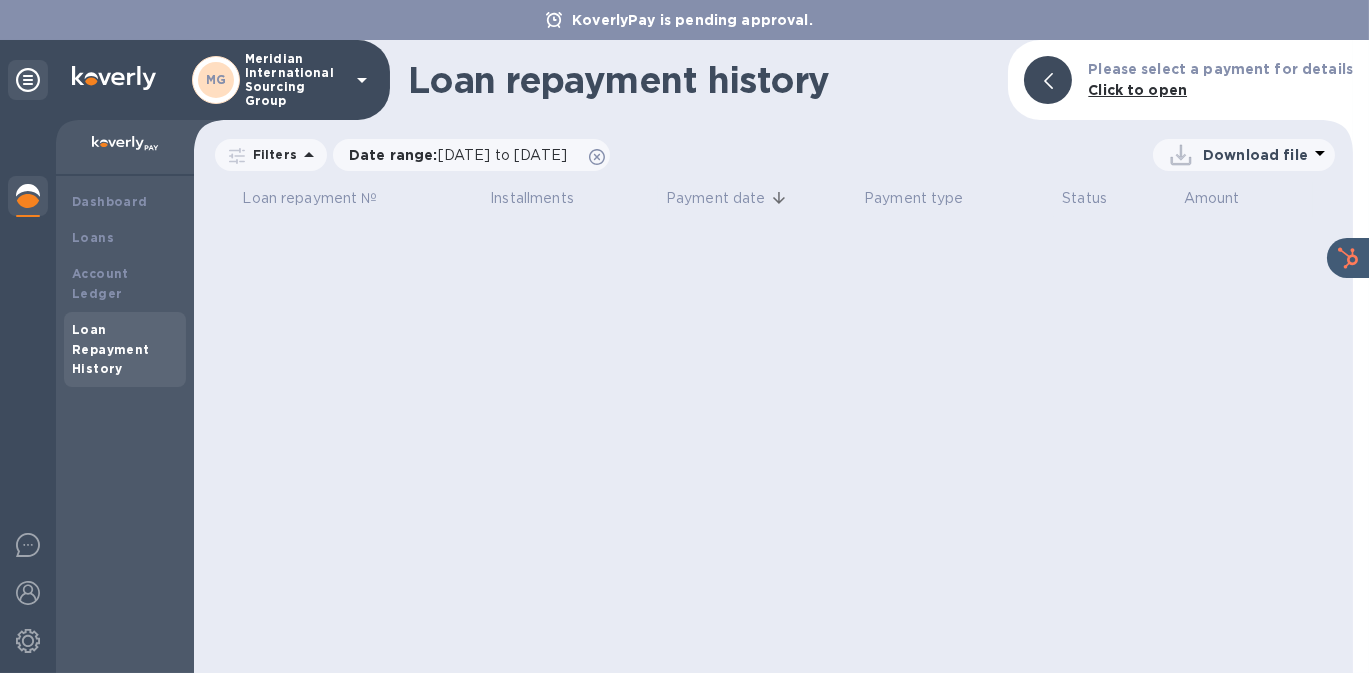 click on "Dashboard" at bounding box center (110, 201) 